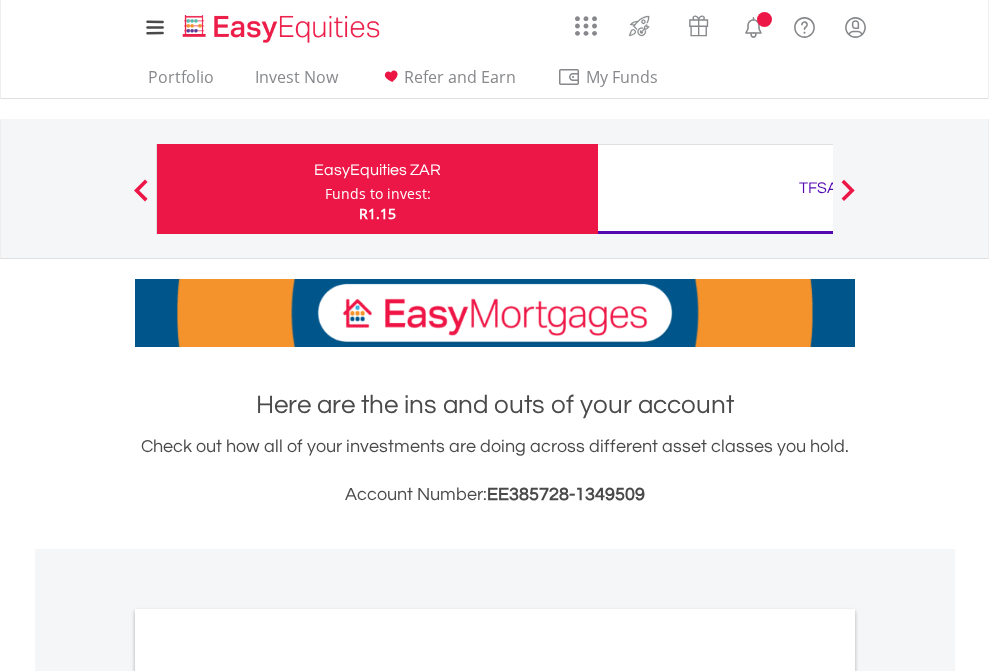 scroll, scrollTop: 0, scrollLeft: 0, axis: both 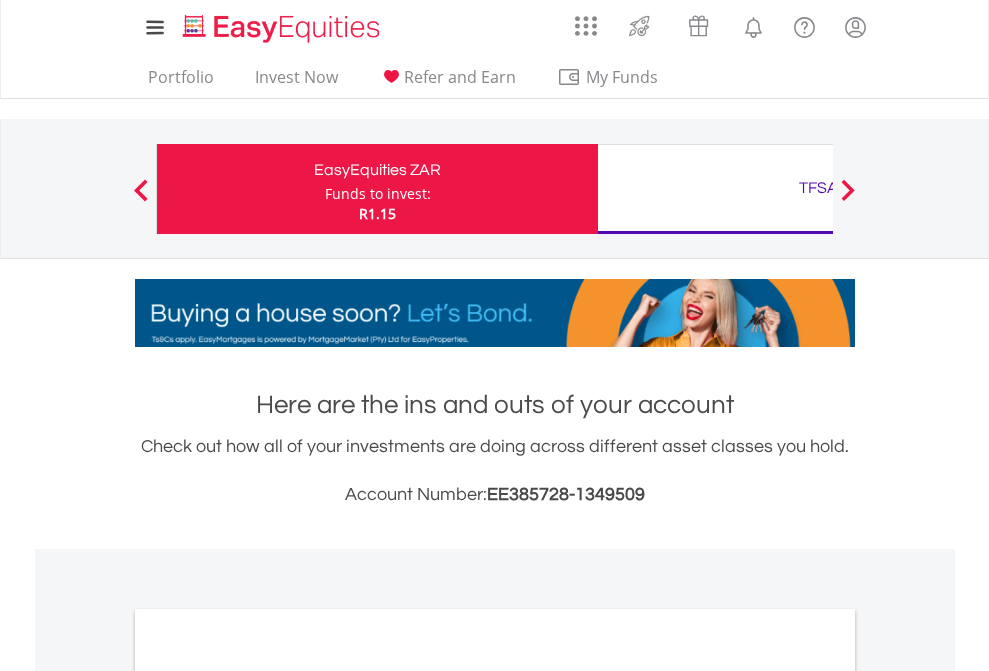 click on "Funds to invest:" at bounding box center [378, 194] 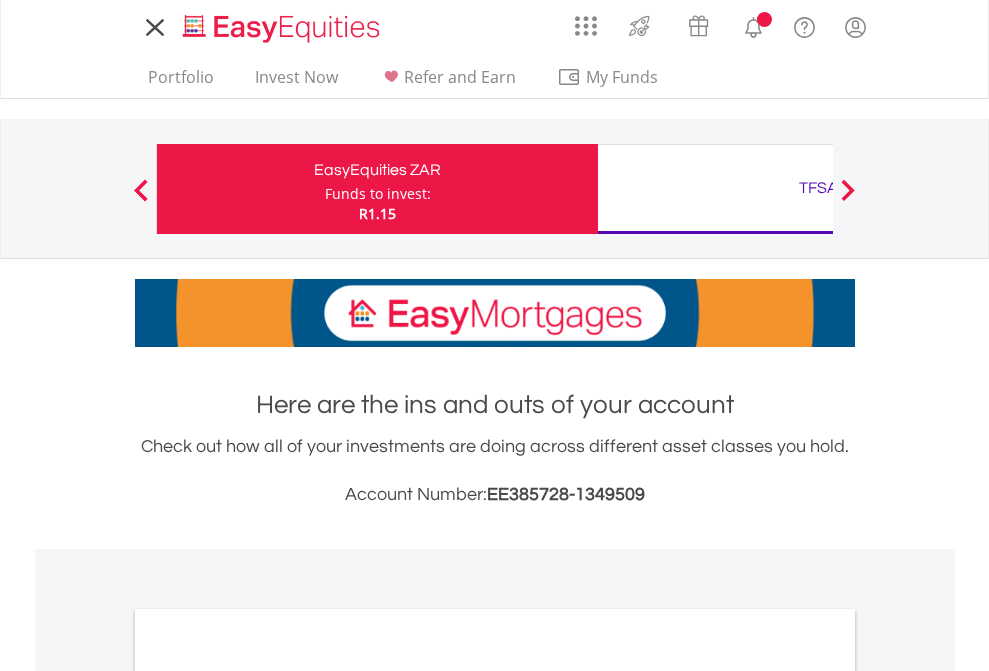 scroll, scrollTop: 0, scrollLeft: 0, axis: both 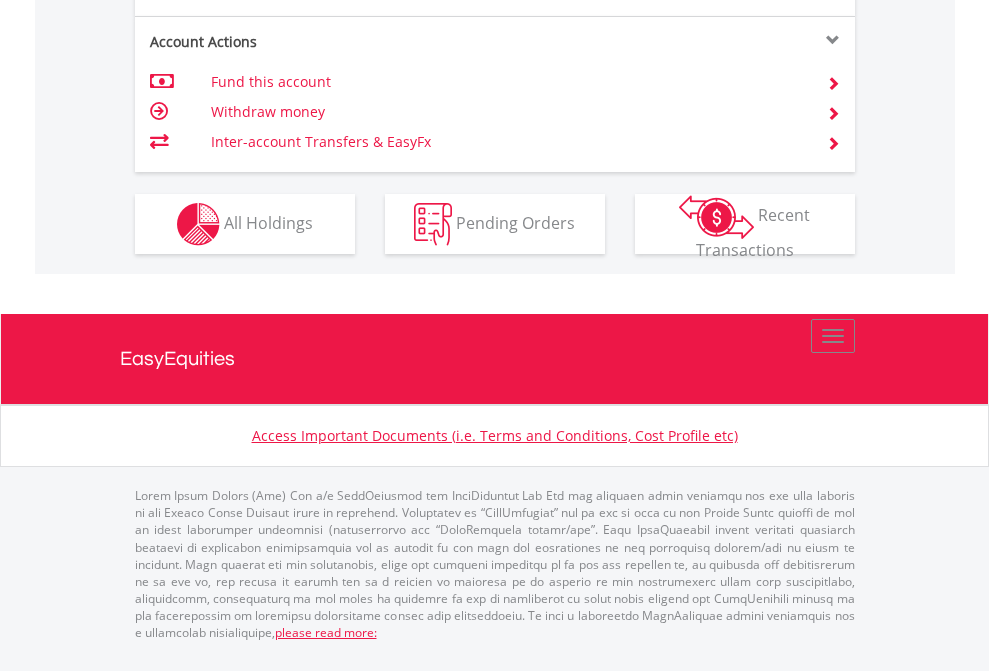 click on "Investment types" at bounding box center [706, -337] 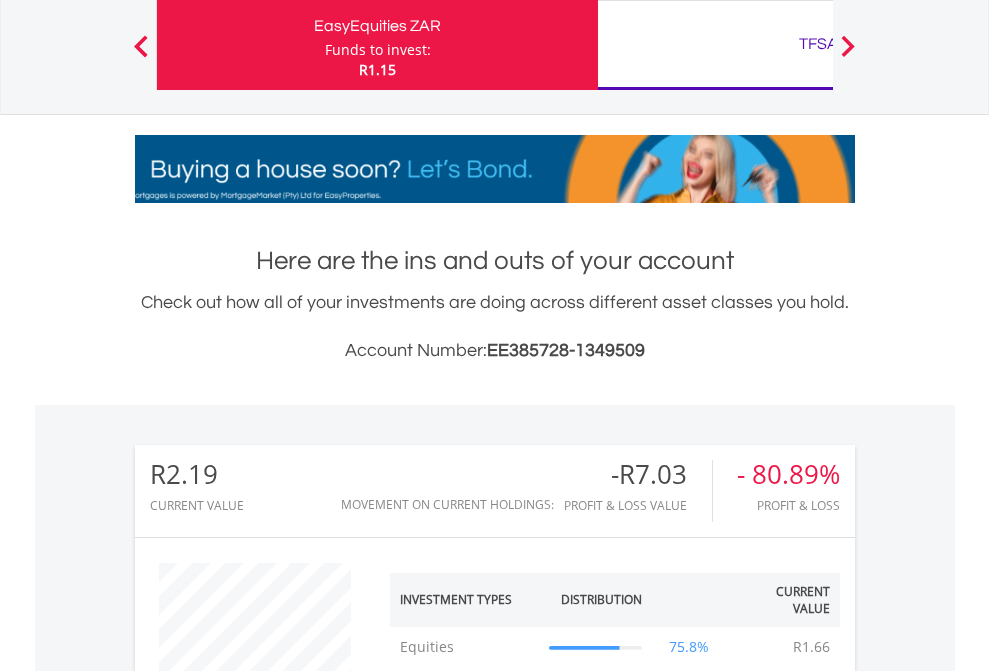 click on "TFSA" at bounding box center (818, 44) 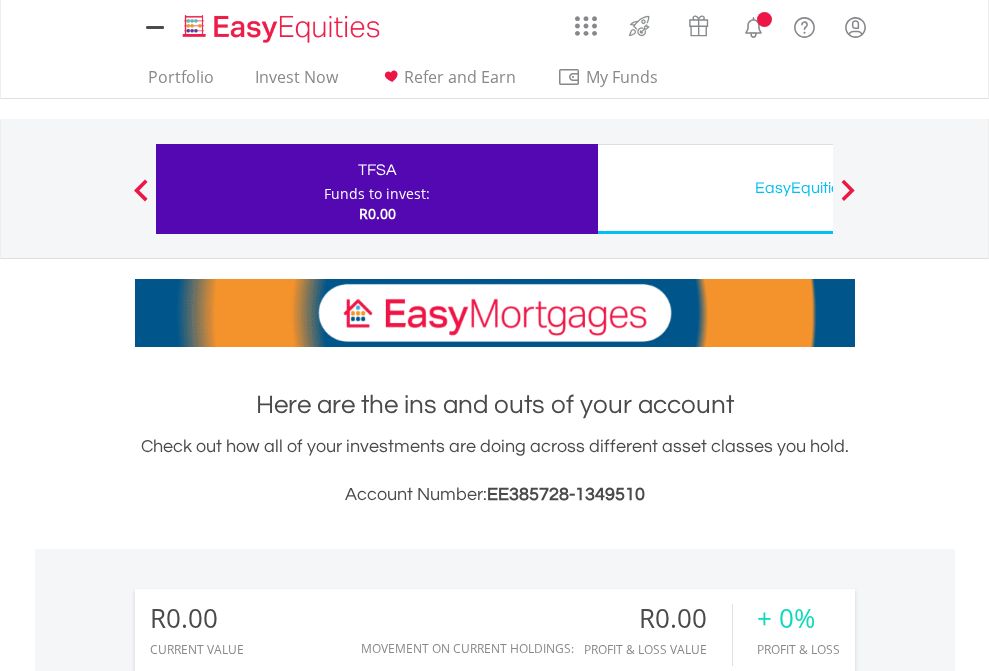 scroll, scrollTop: 0, scrollLeft: 0, axis: both 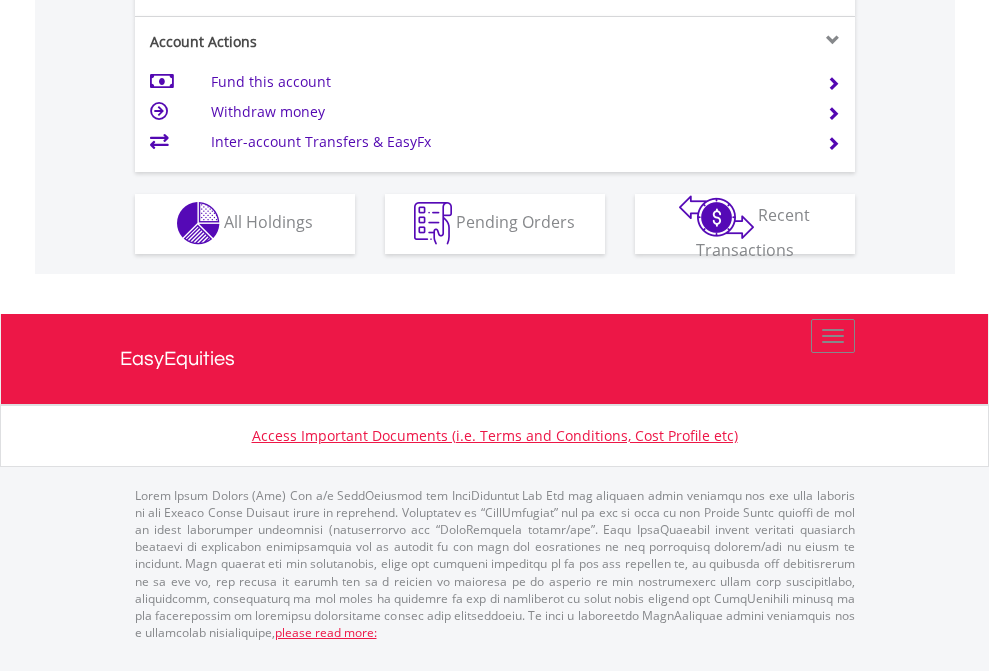 click on "Investment types" at bounding box center (706, -353) 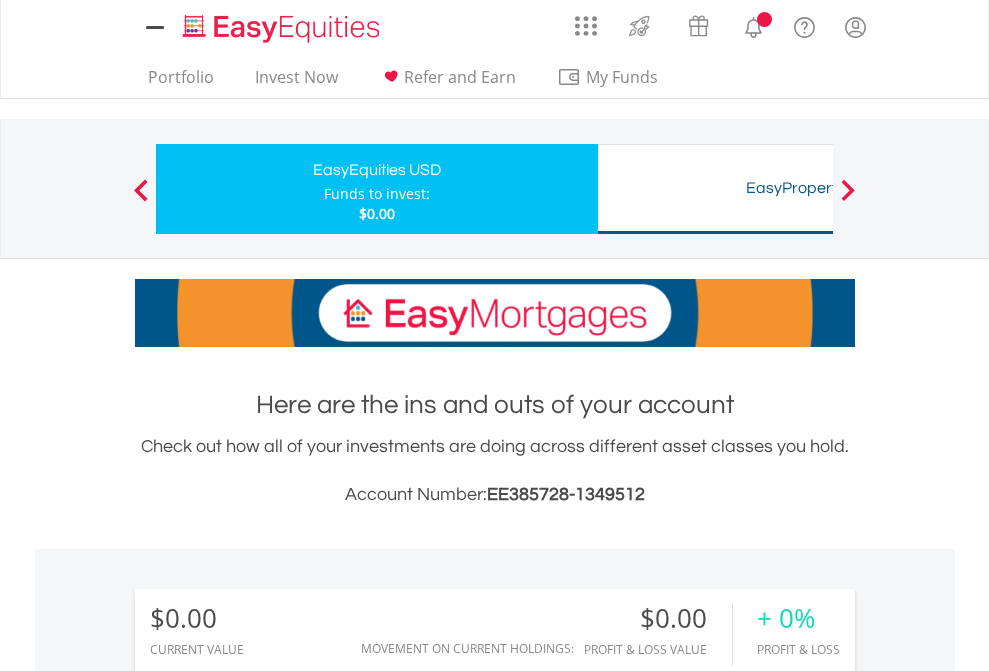 scroll, scrollTop: 0, scrollLeft: 0, axis: both 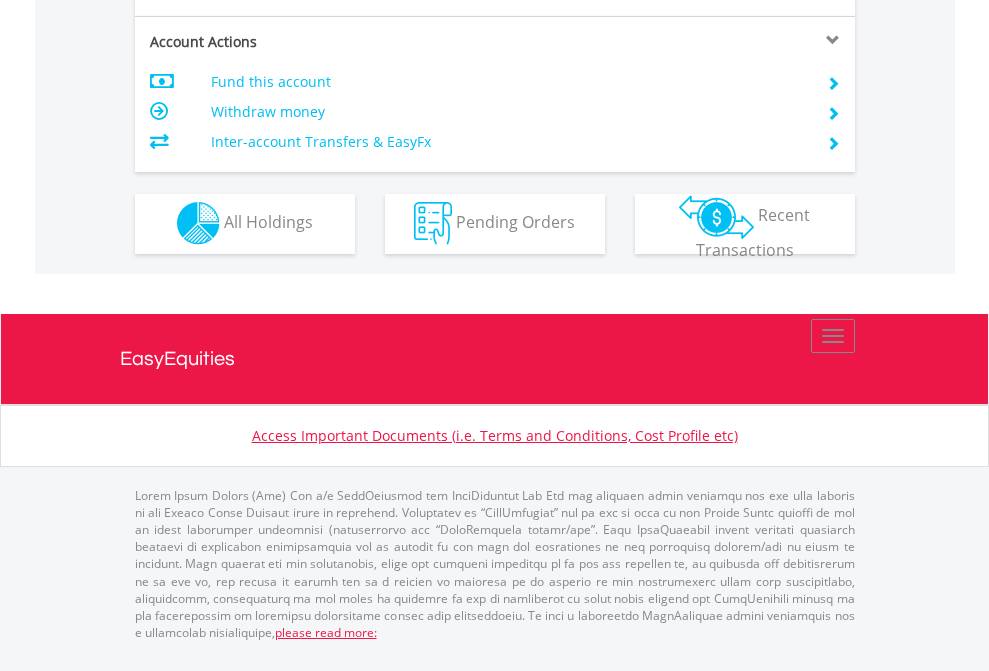 click on "Investment types" at bounding box center [706, -353] 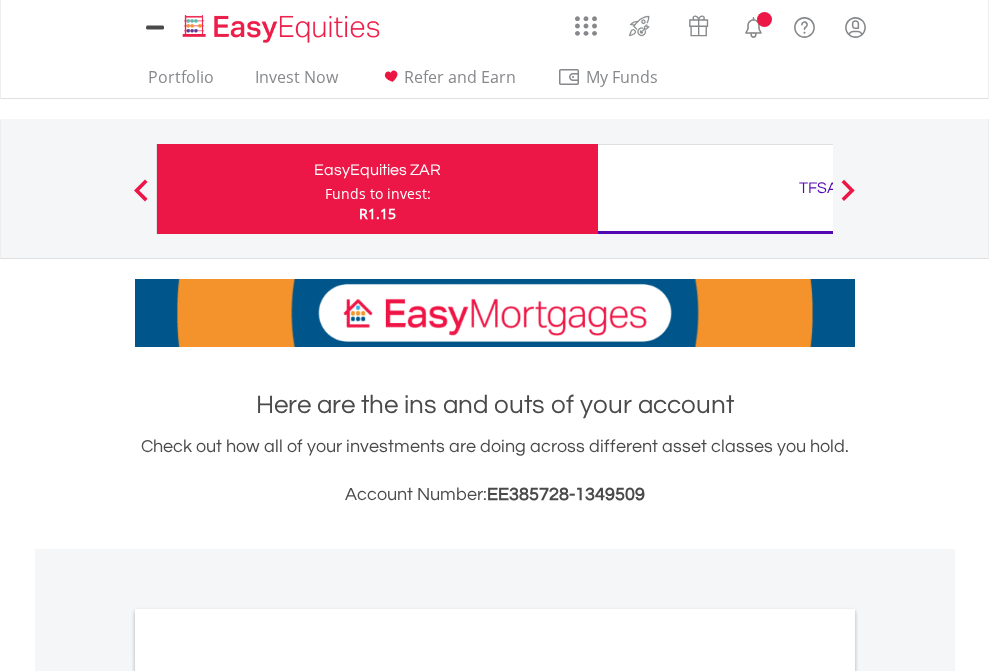 scroll, scrollTop: 0, scrollLeft: 0, axis: both 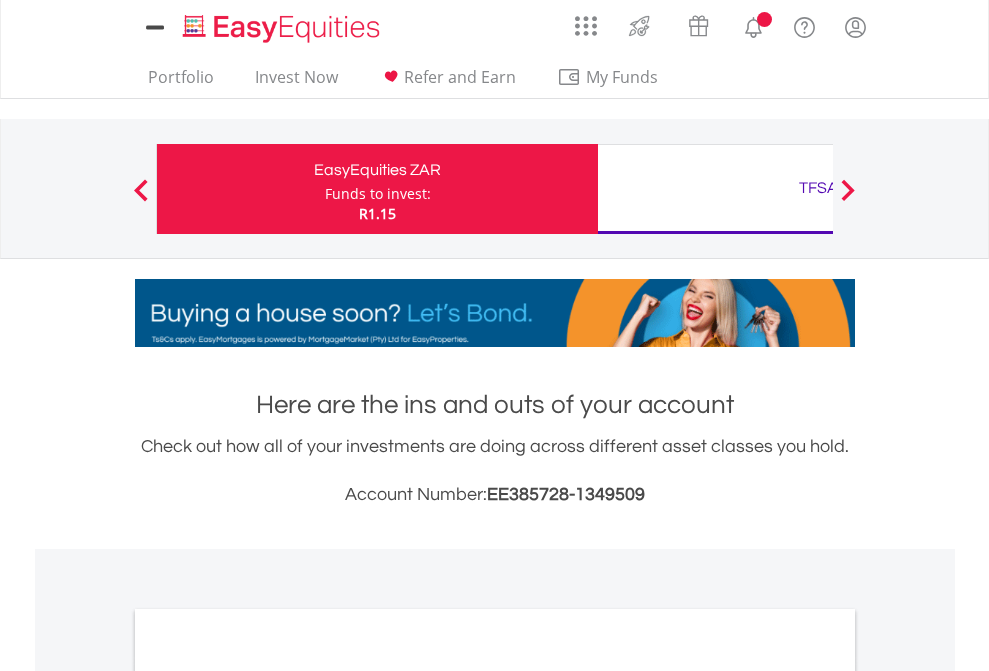 click on "All Holdings" at bounding box center (268, 1096) 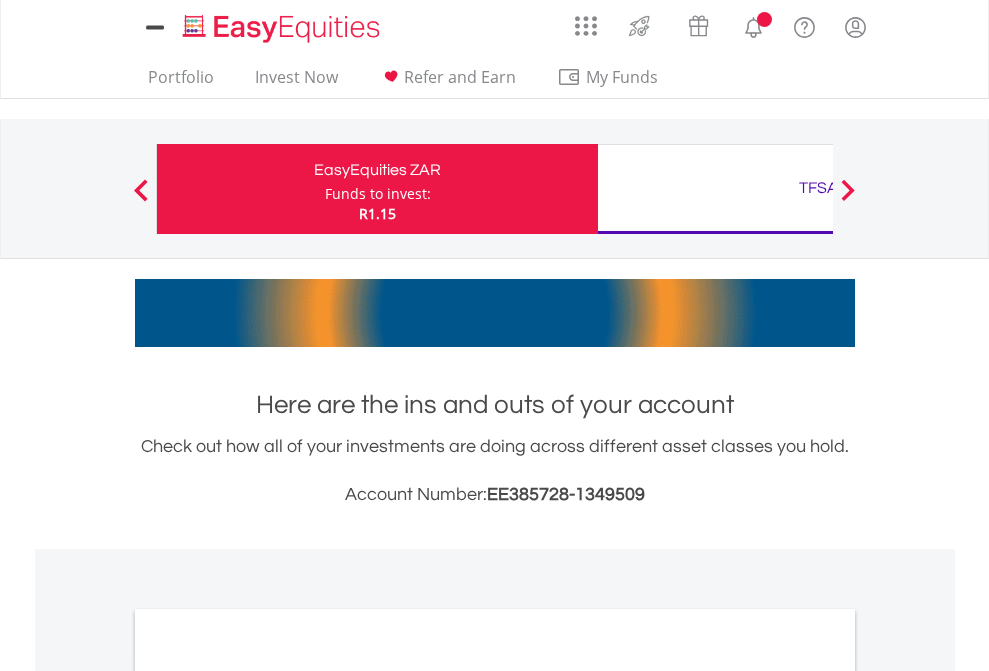 scroll, scrollTop: 1202, scrollLeft: 0, axis: vertical 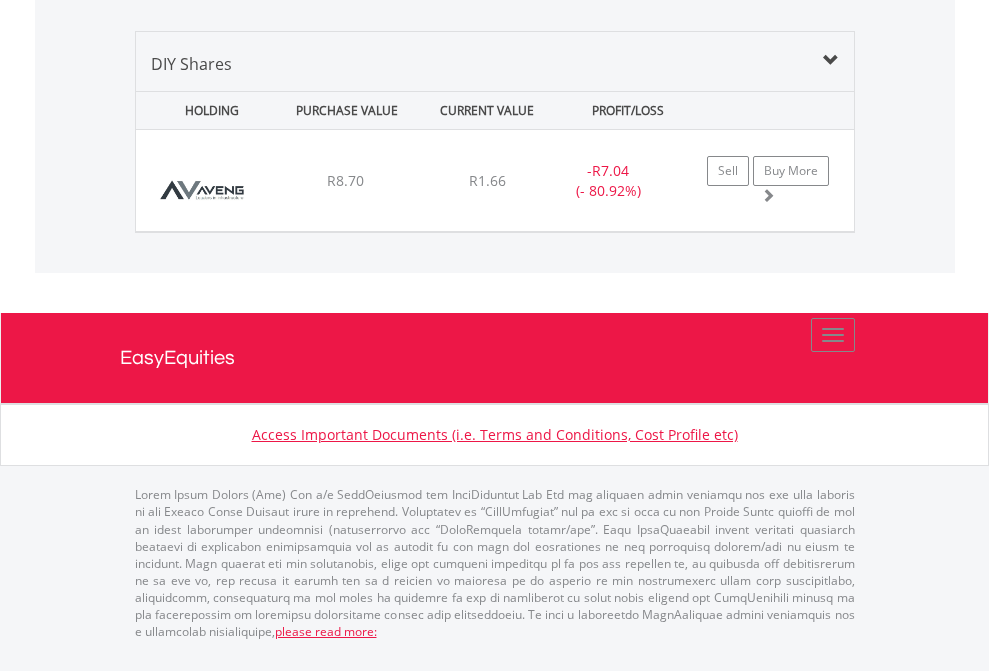 click on "TFSA" at bounding box center [818, -1339] 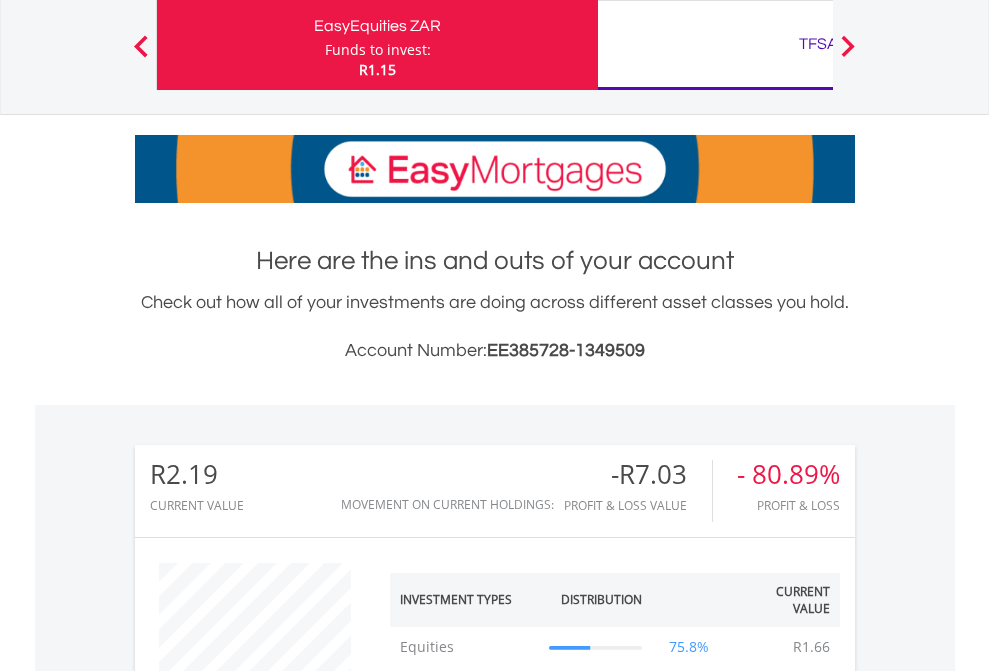 scroll, scrollTop: 999808, scrollLeft: 999687, axis: both 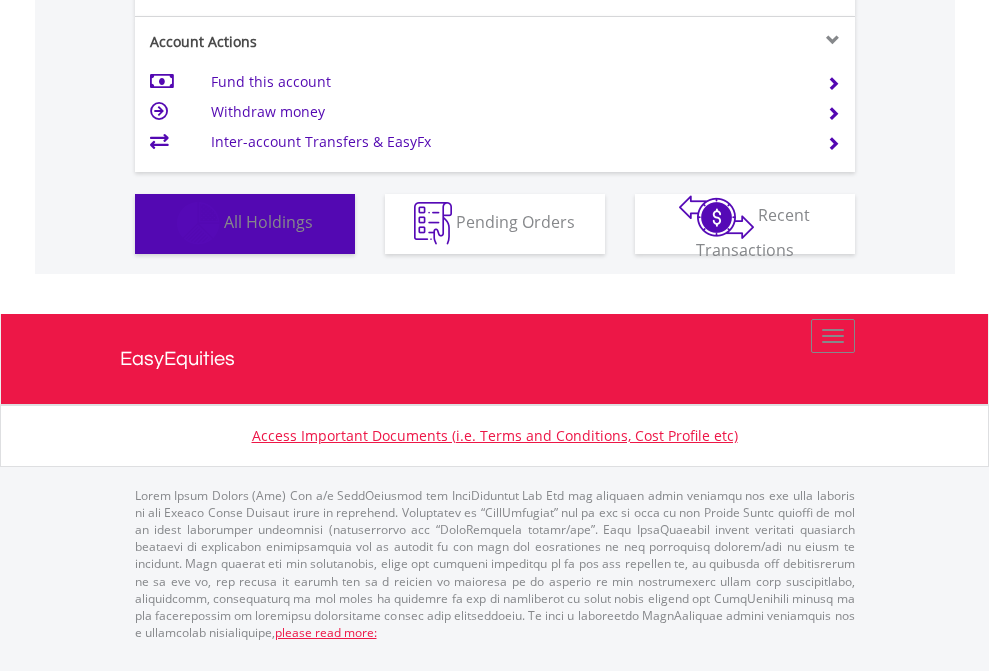 click on "All Holdings" at bounding box center [268, 222] 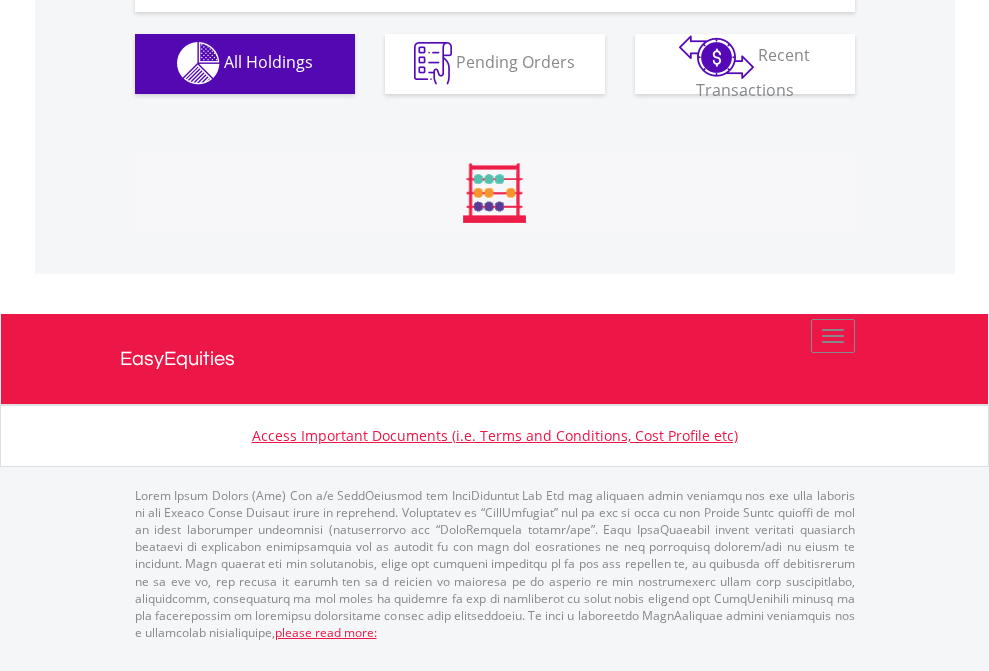 scroll, scrollTop: 999808, scrollLeft: 999687, axis: both 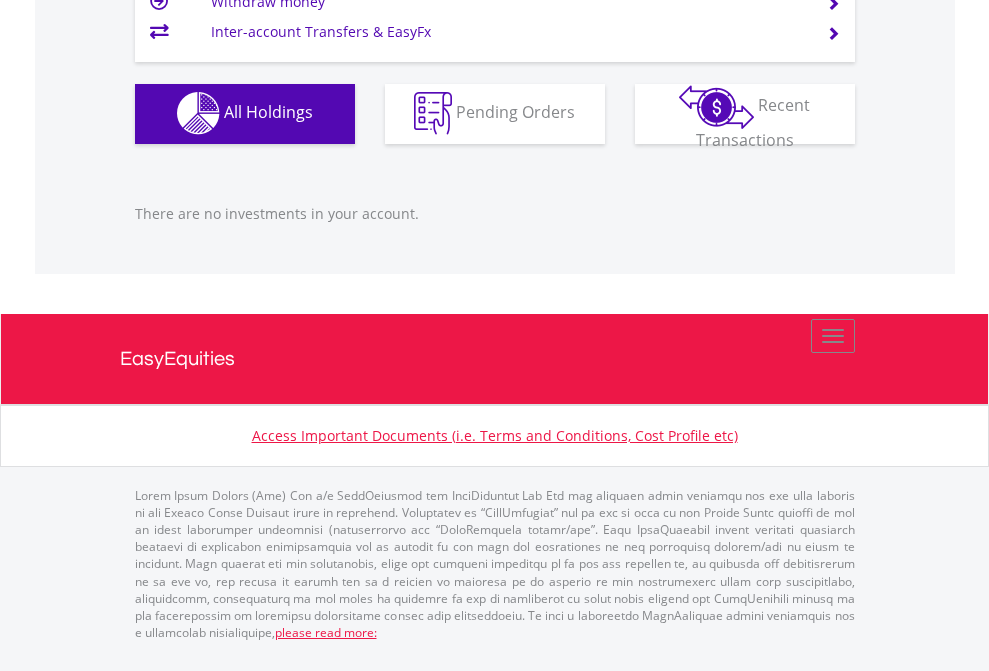 click on "EasyEquities USD" at bounding box center [818, -1142] 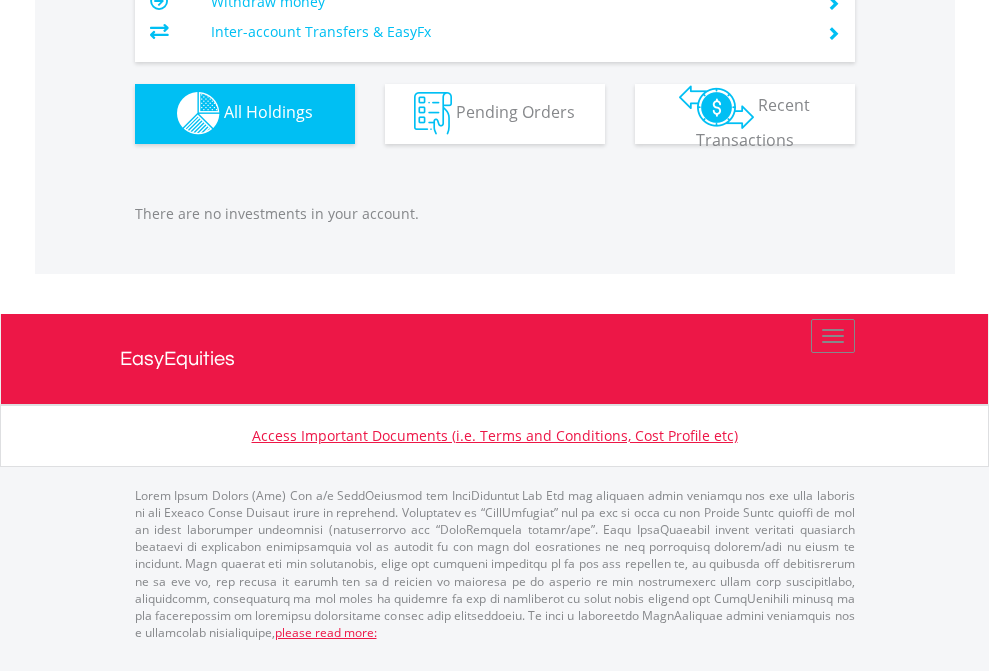 scroll, scrollTop: 1980, scrollLeft: 0, axis: vertical 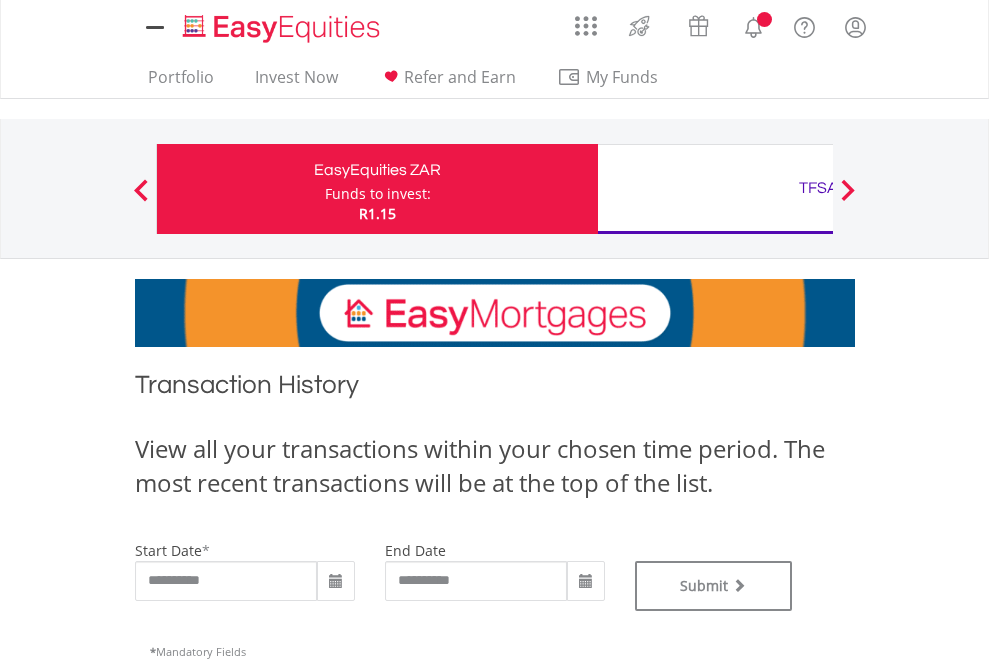 type on "**********" 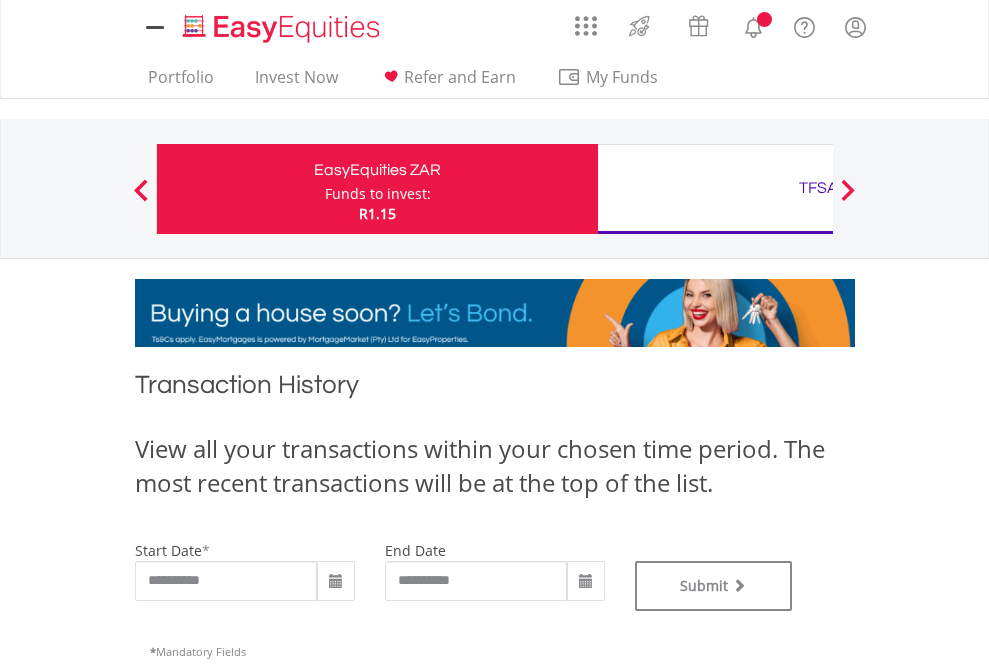 type on "**********" 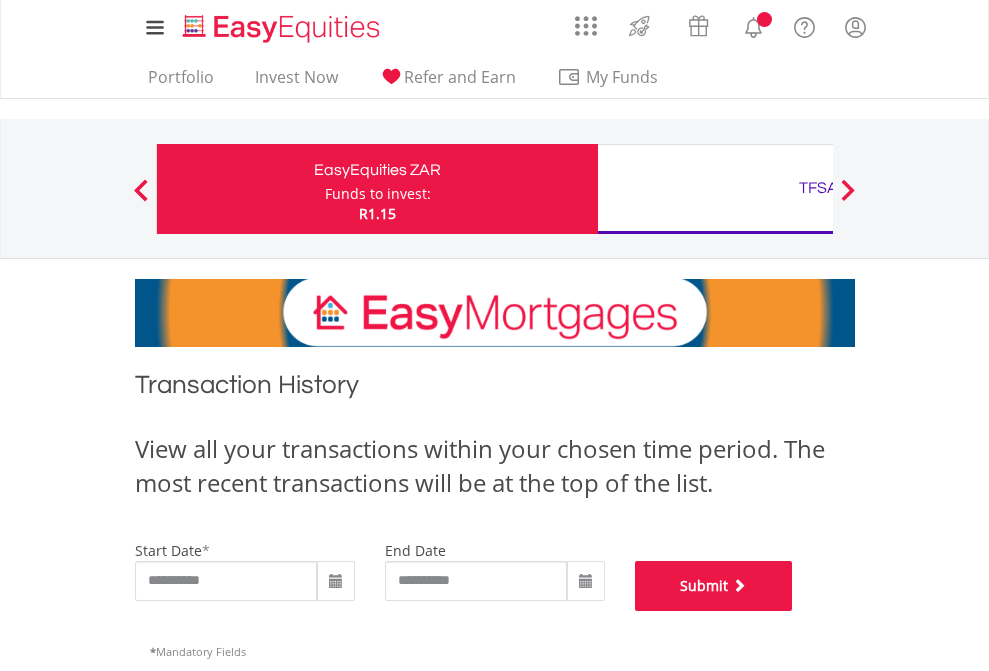 click on "Submit" at bounding box center (714, 586) 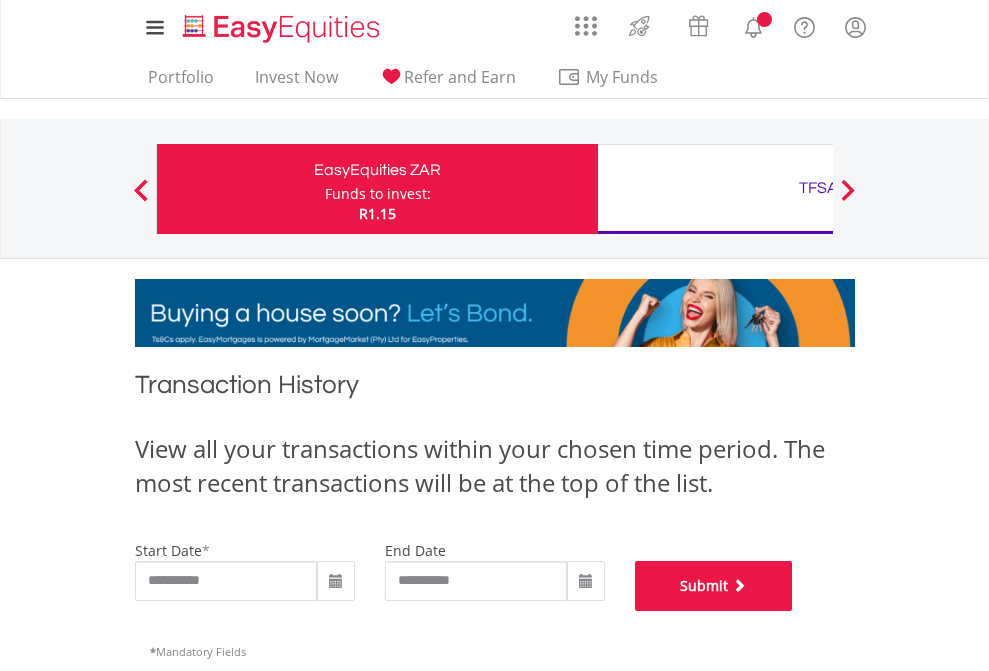 scroll, scrollTop: 811, scrollLeft: 0, axis: vertical 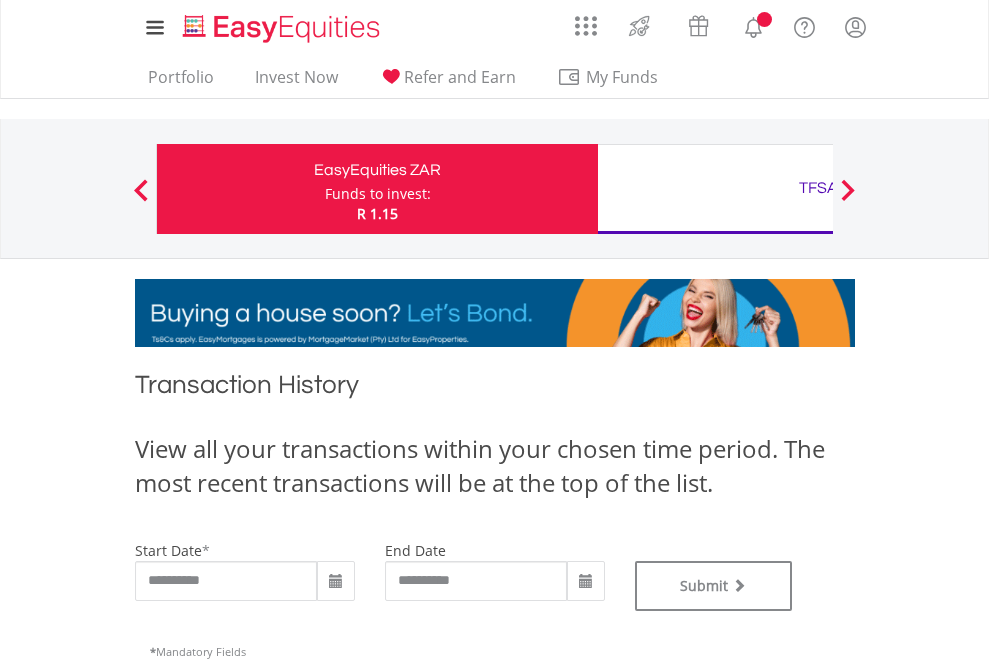 click on "TFSA" at bounding box center [818, 188] 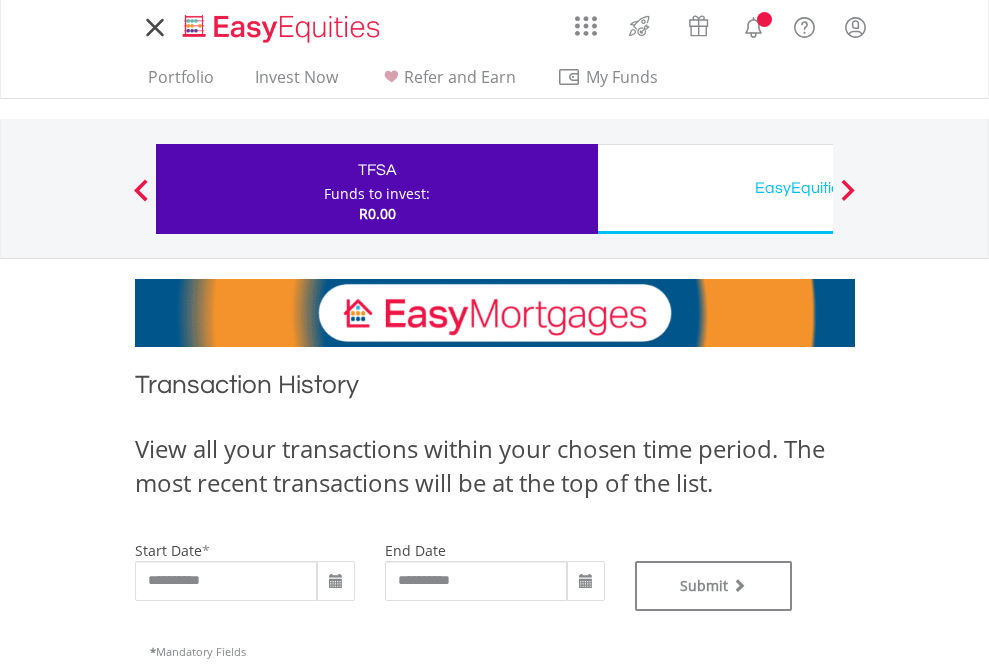 scroll, scrollTop: 0, scrollLeft: 0, axis: both 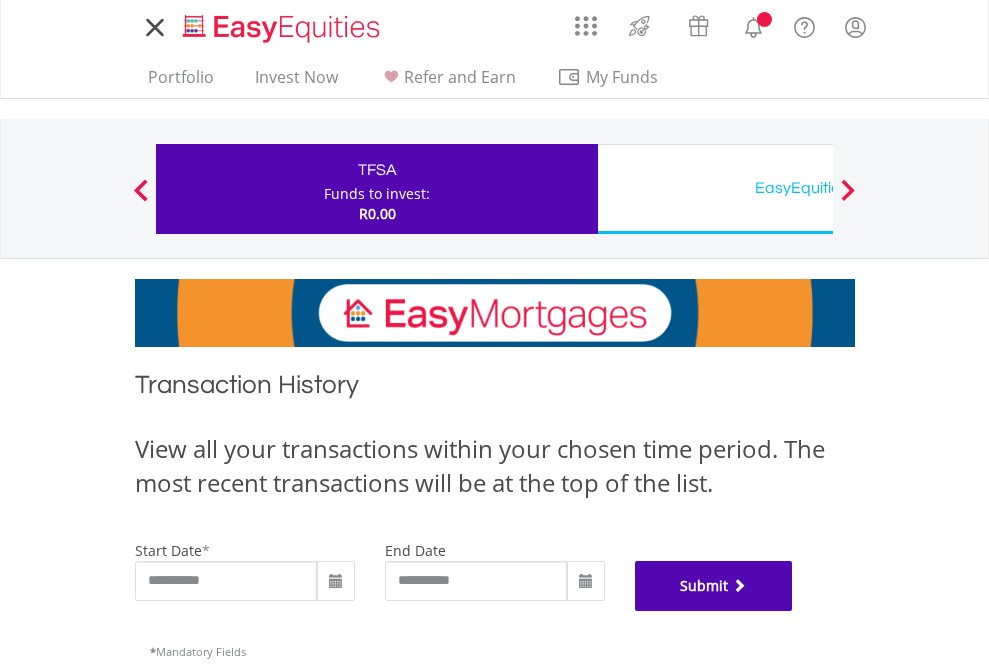 click on "Submit" at bounding box center (714, 586) 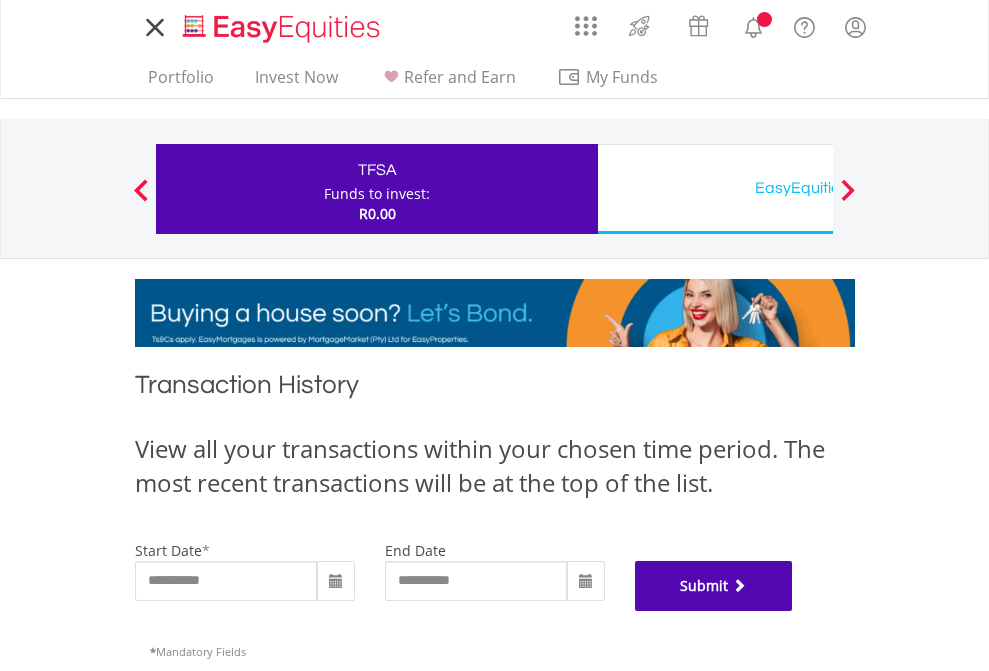 scroll, scrollTop: 811, scrollLeft: 0, axis: vertical 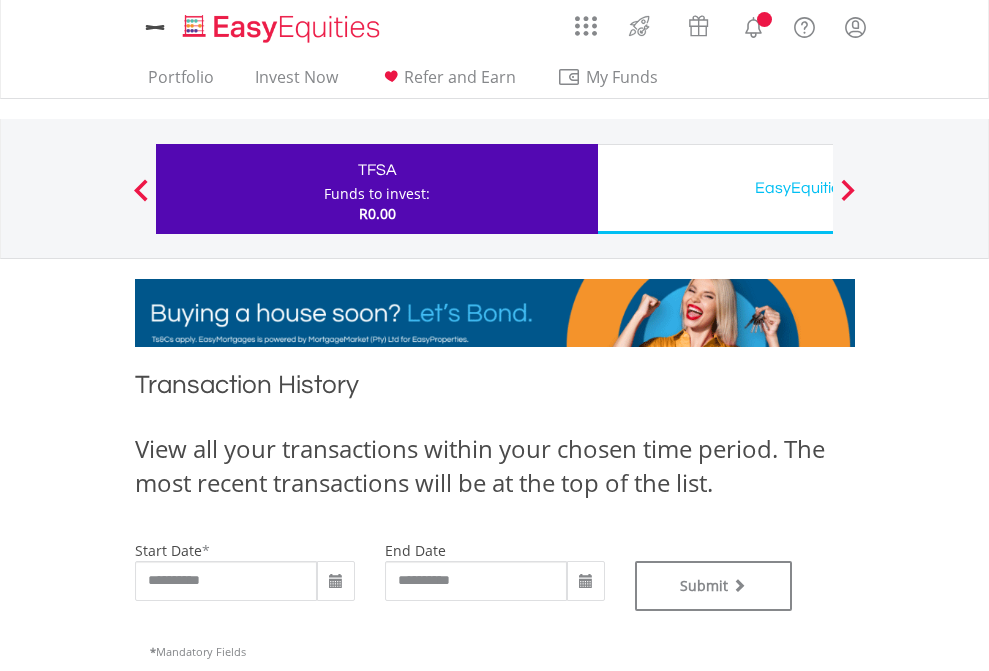 click on "EasyEquities USD" at bounding box center (818, 188) 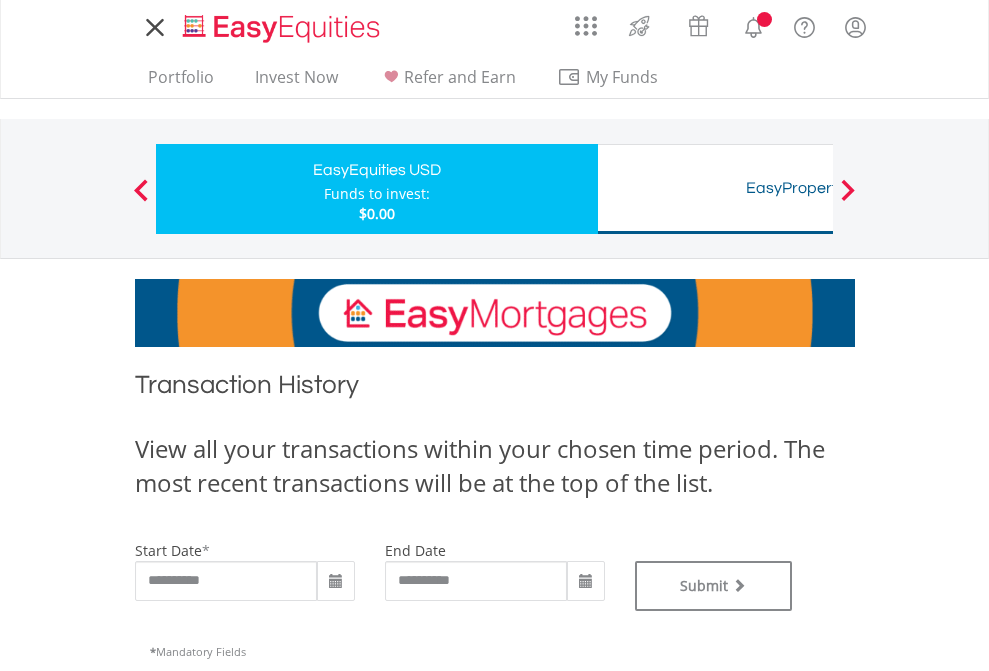 scroll, scrollTop: 0, scrollLeft: 0, axis: both 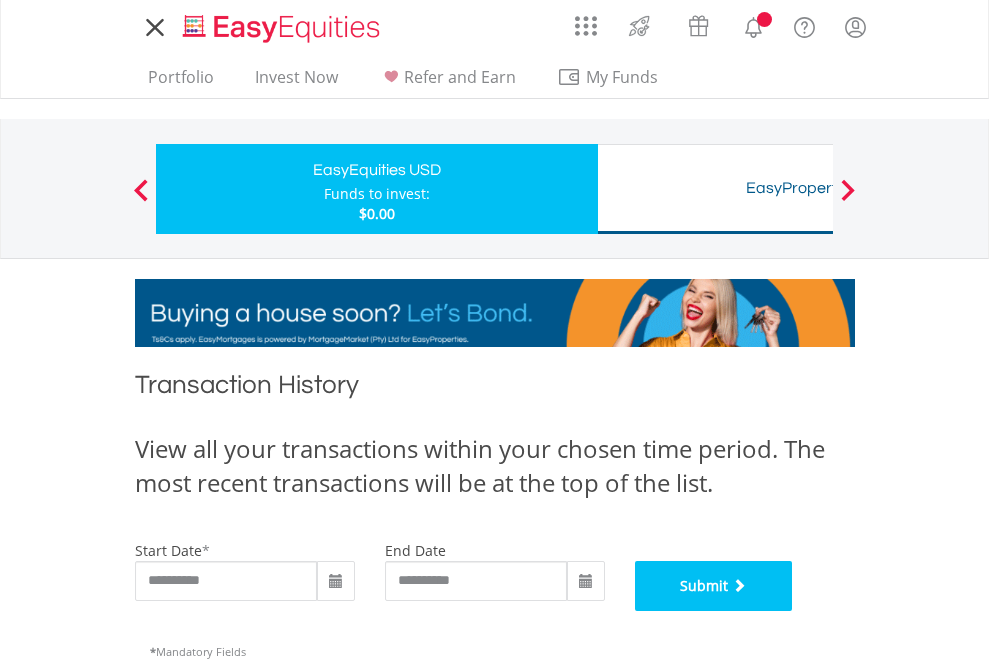 click on "Submit" at bounding box center (714, 586) 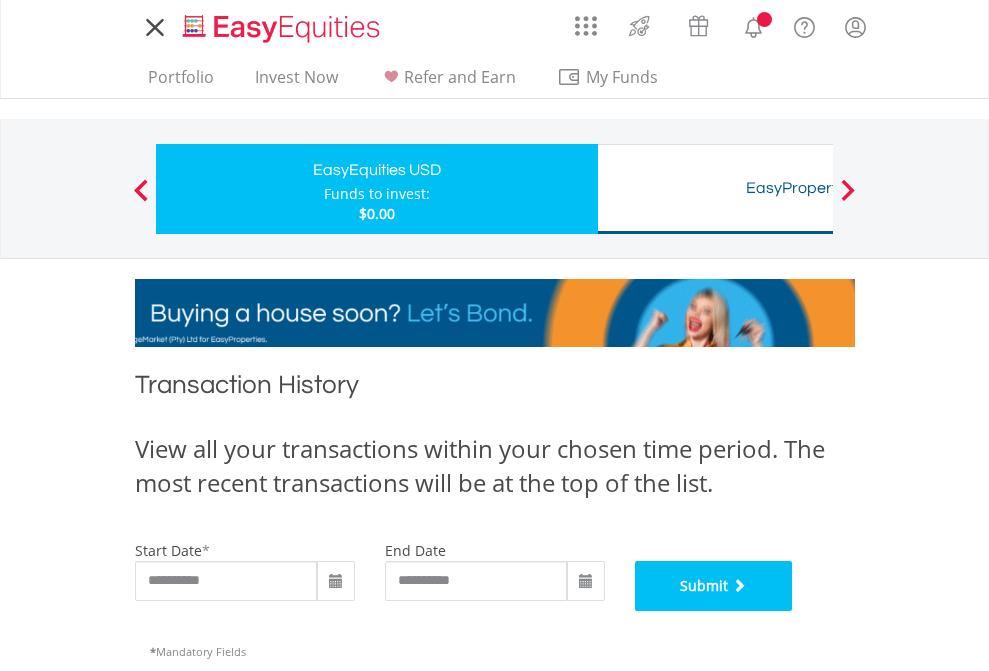 scroll, scrollTop: 811, scrollLeft: 0, axis: vertical 